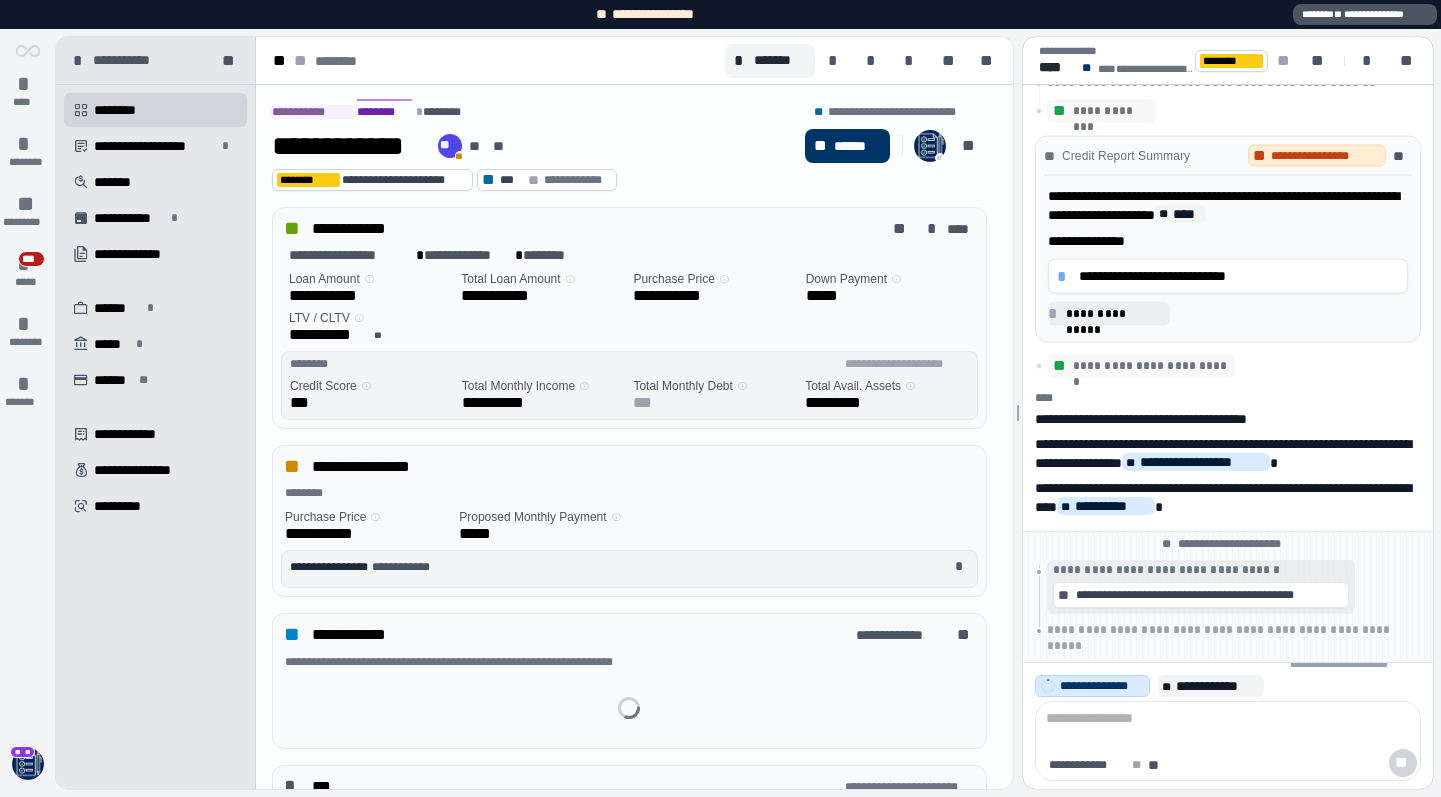 scroll, scrollTop: 0, scrollLeft: 0, axis: both 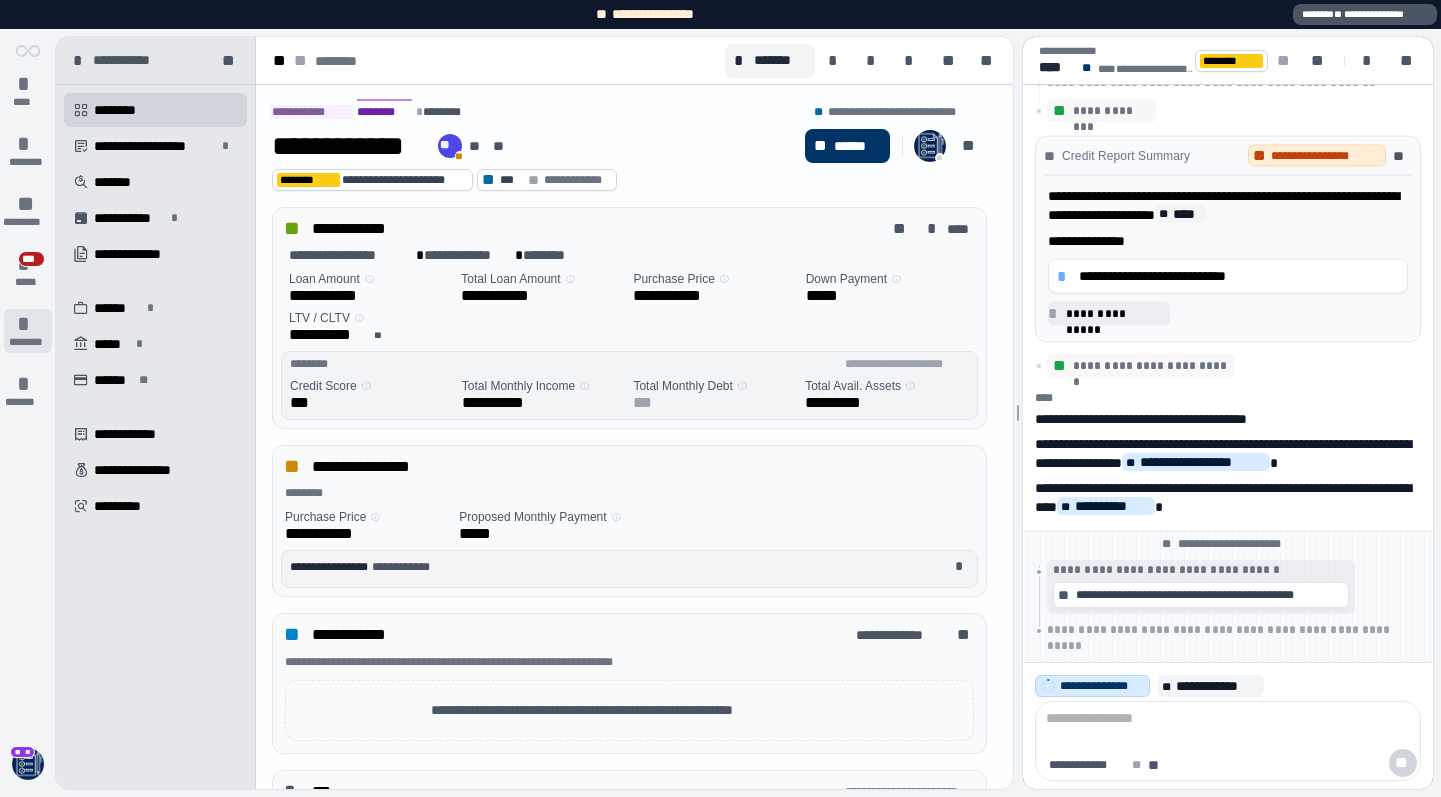click on "*" at bounding box center [28, 324] 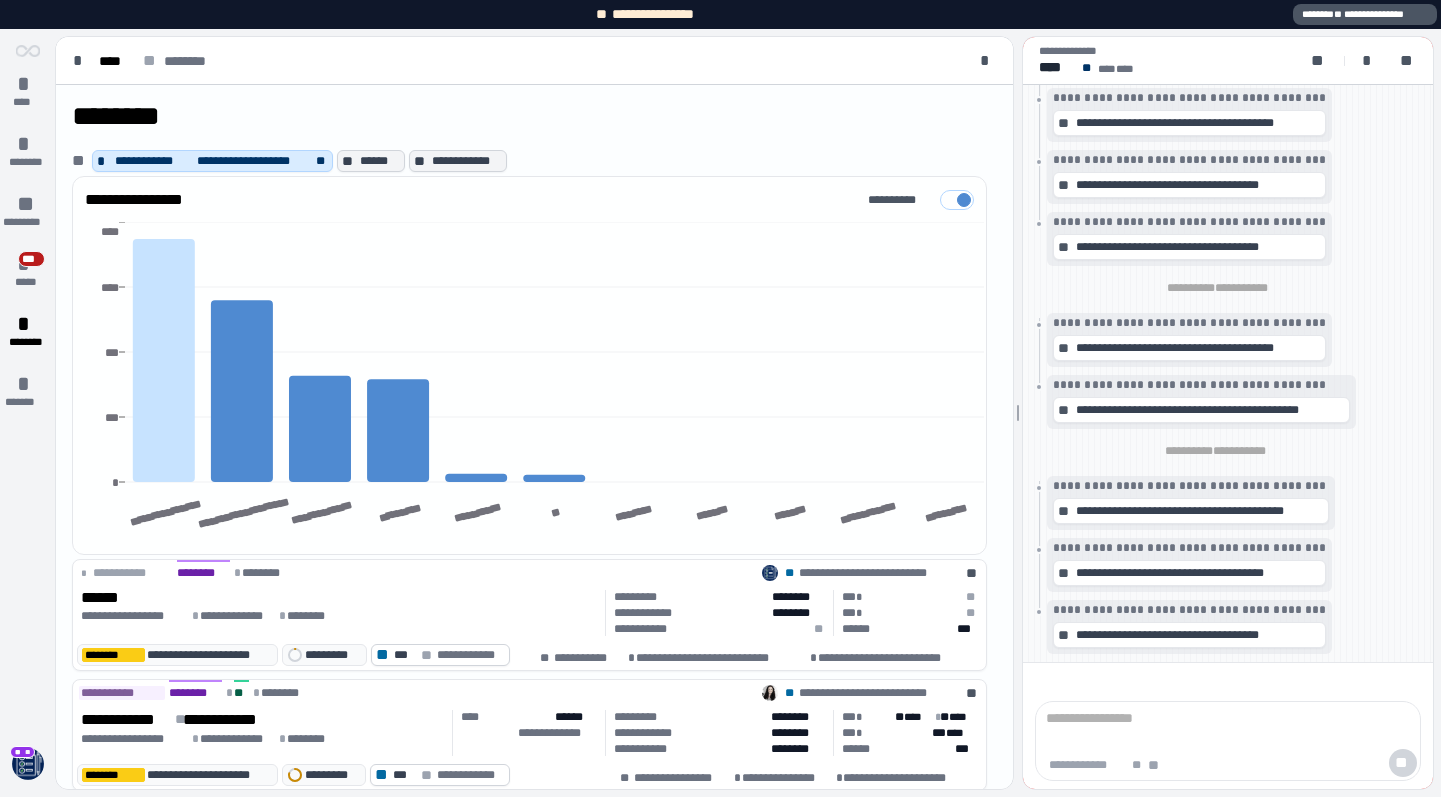 scroll, scrollTop: 0, scrollLeft: 0, axis: both 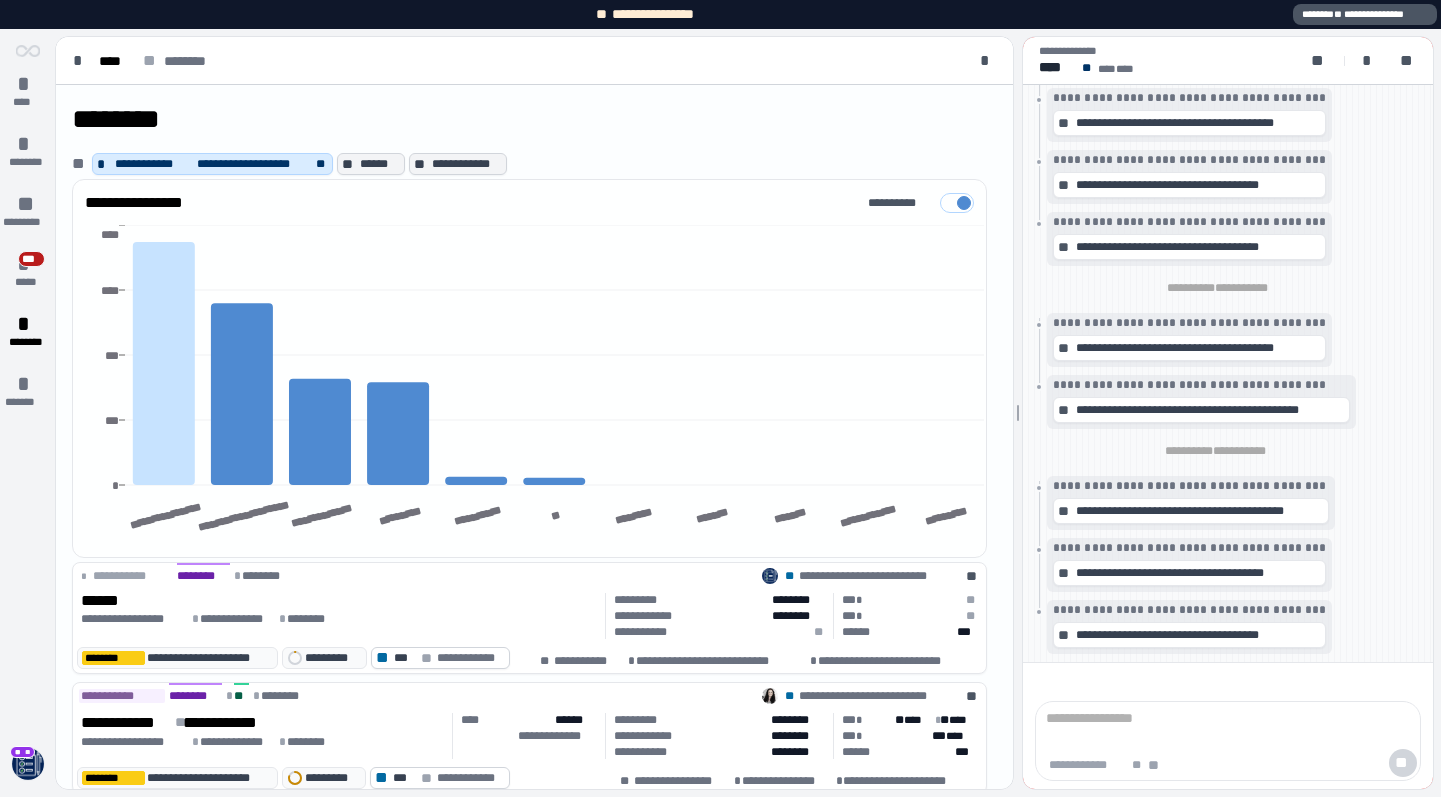 click at bounding box center [28, 764] 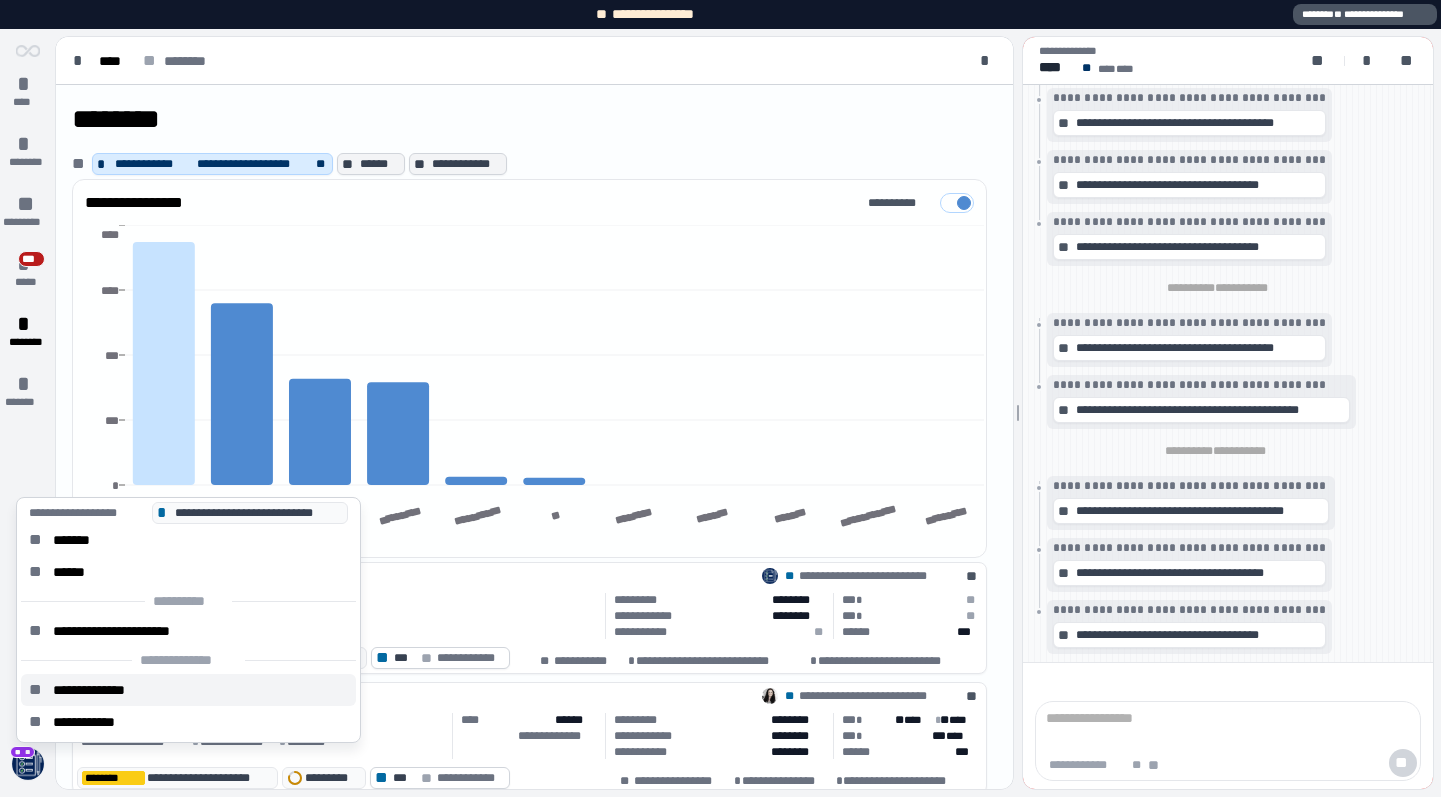 click on "**********" at bounding box center (106, 690) 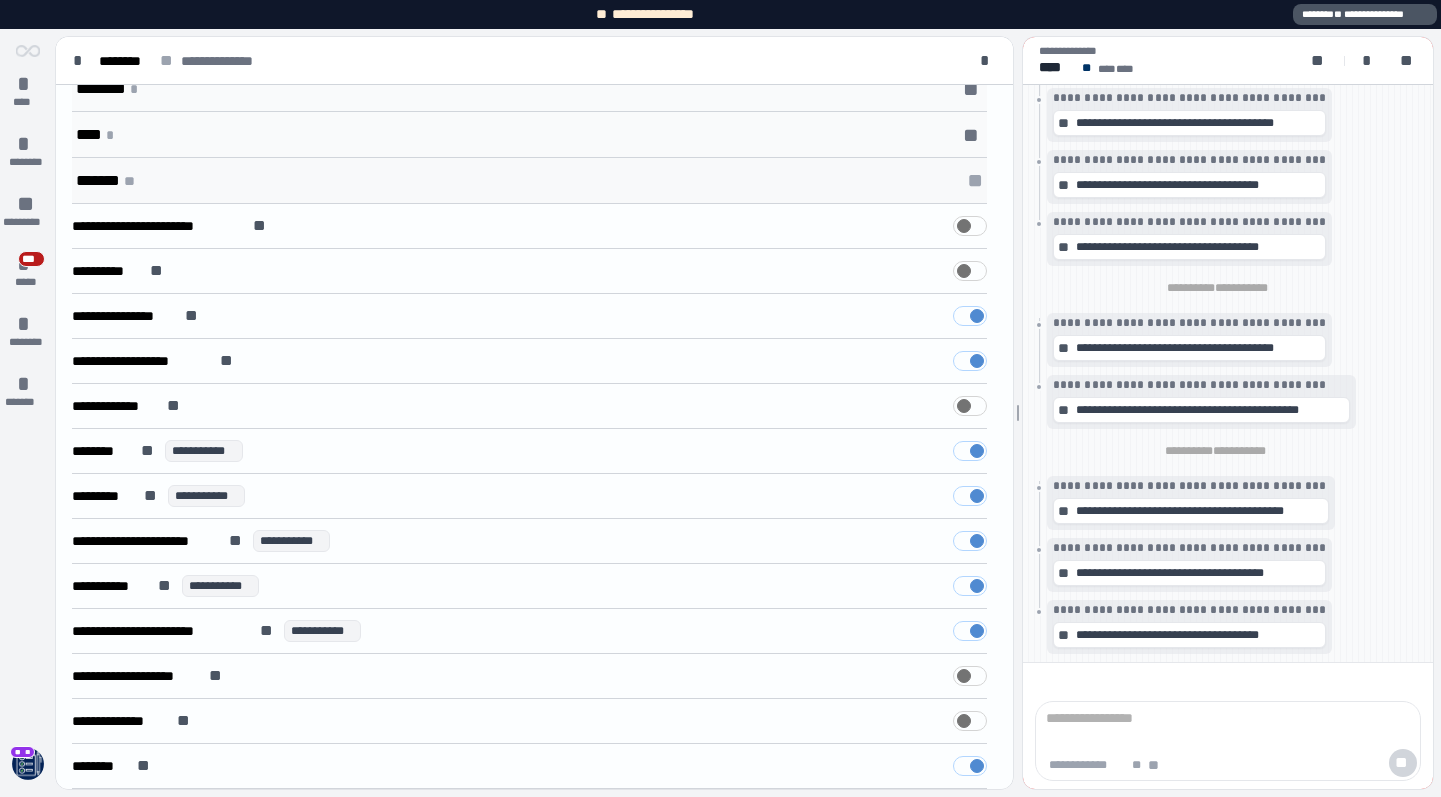 scroll, scrollTop: 512, scrollLeft: 0, axis: vertical 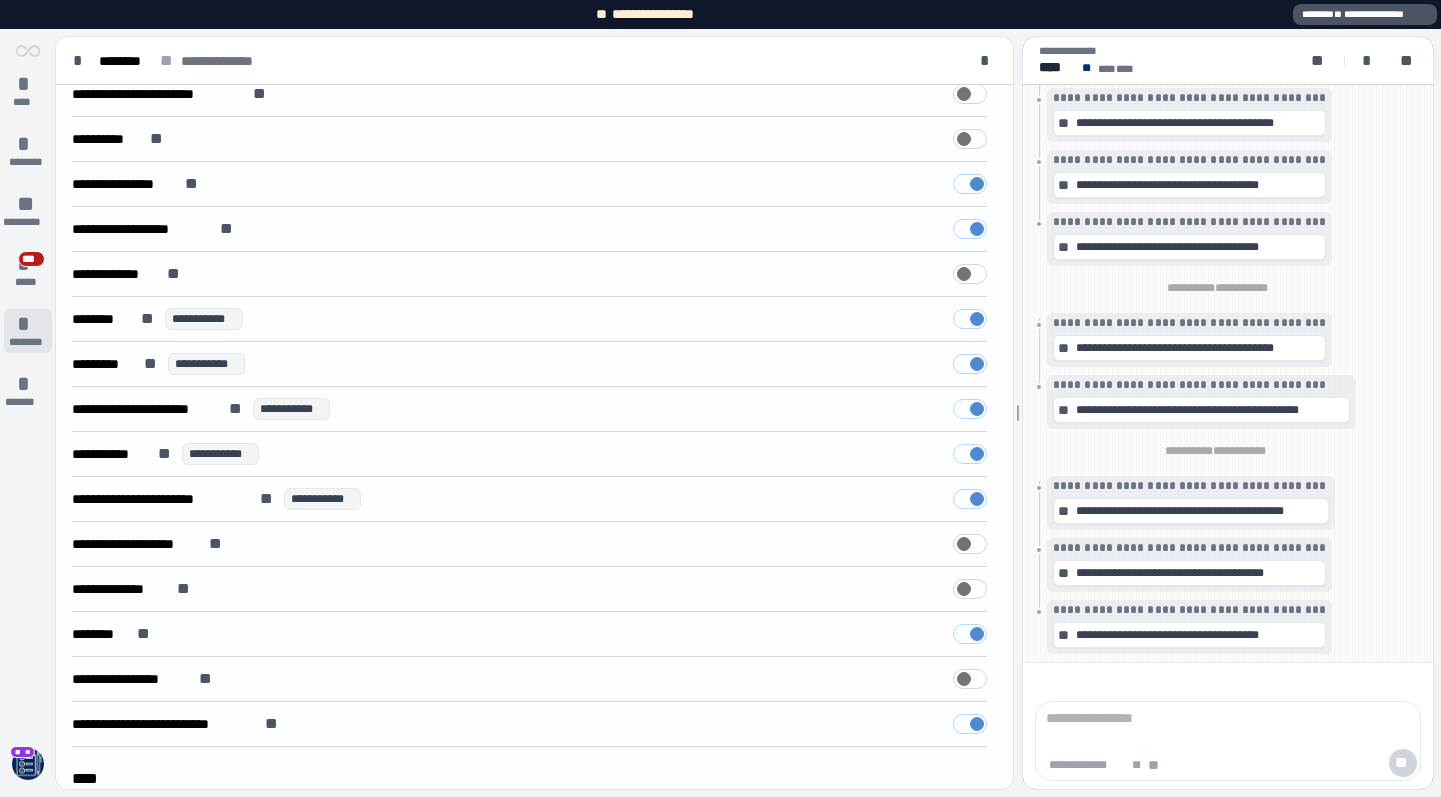 click on "*" at bounding box center (28, 324) 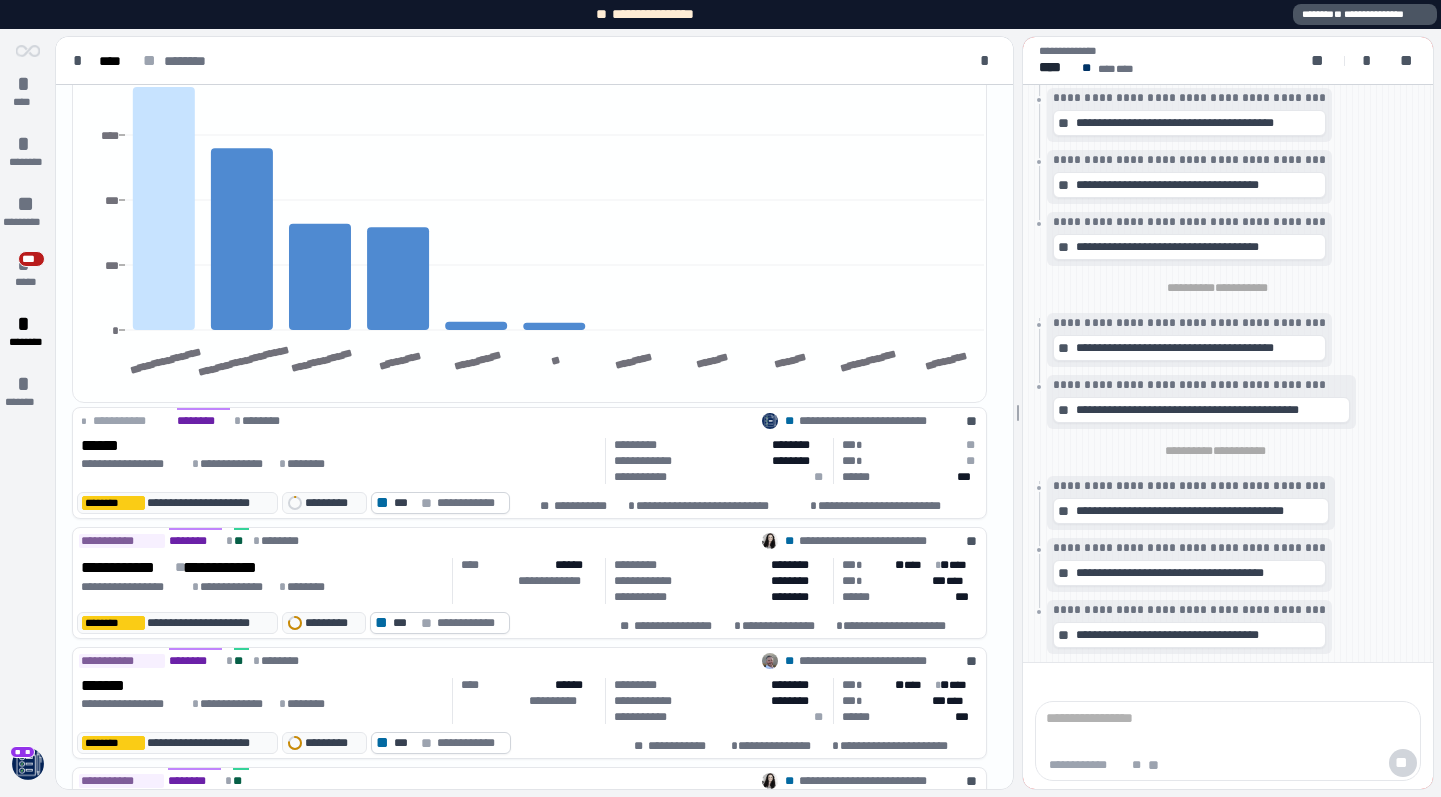 scroll, scrollTop: 0, scrollLeft: 0, axis: both 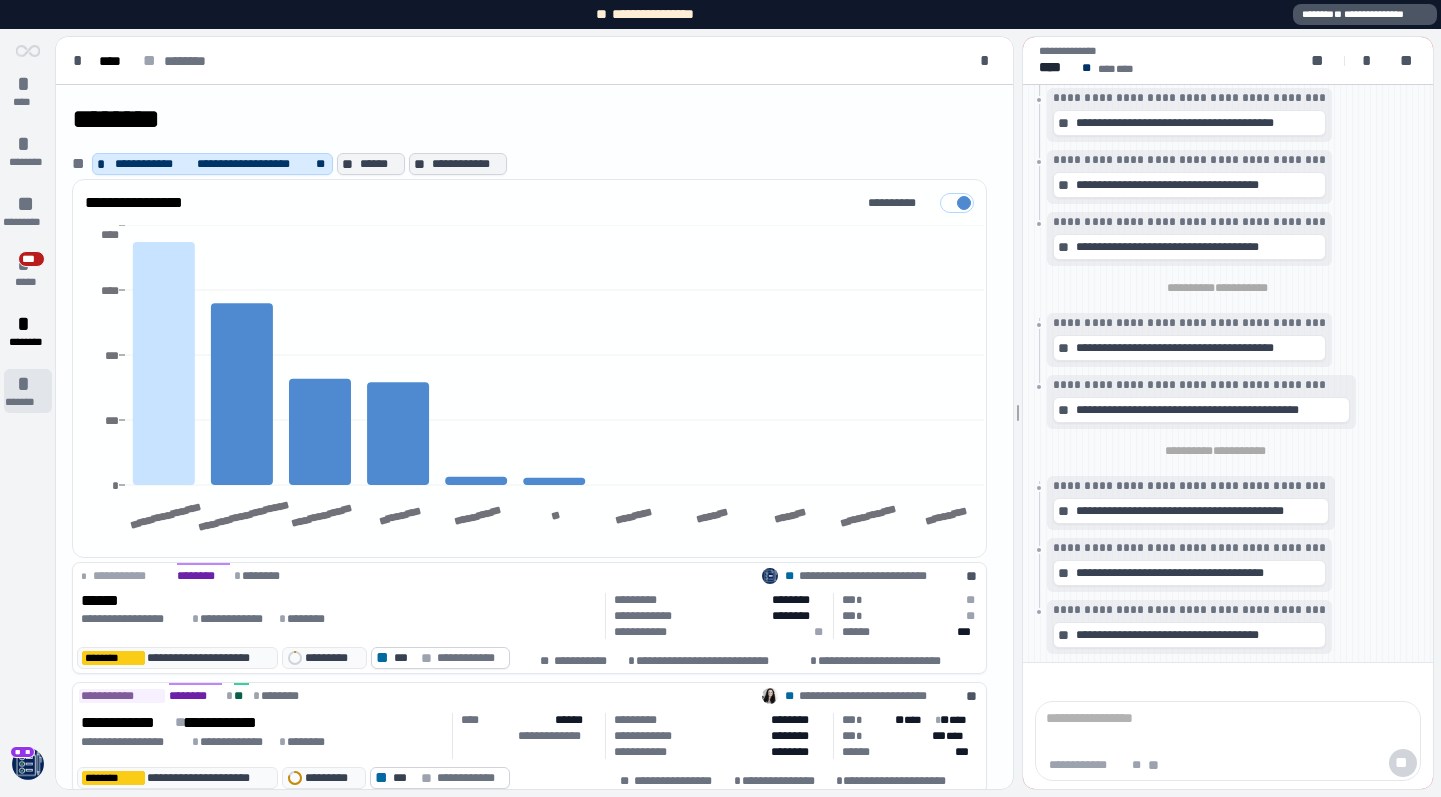 click on "*******" at bounding box center [28, 402] 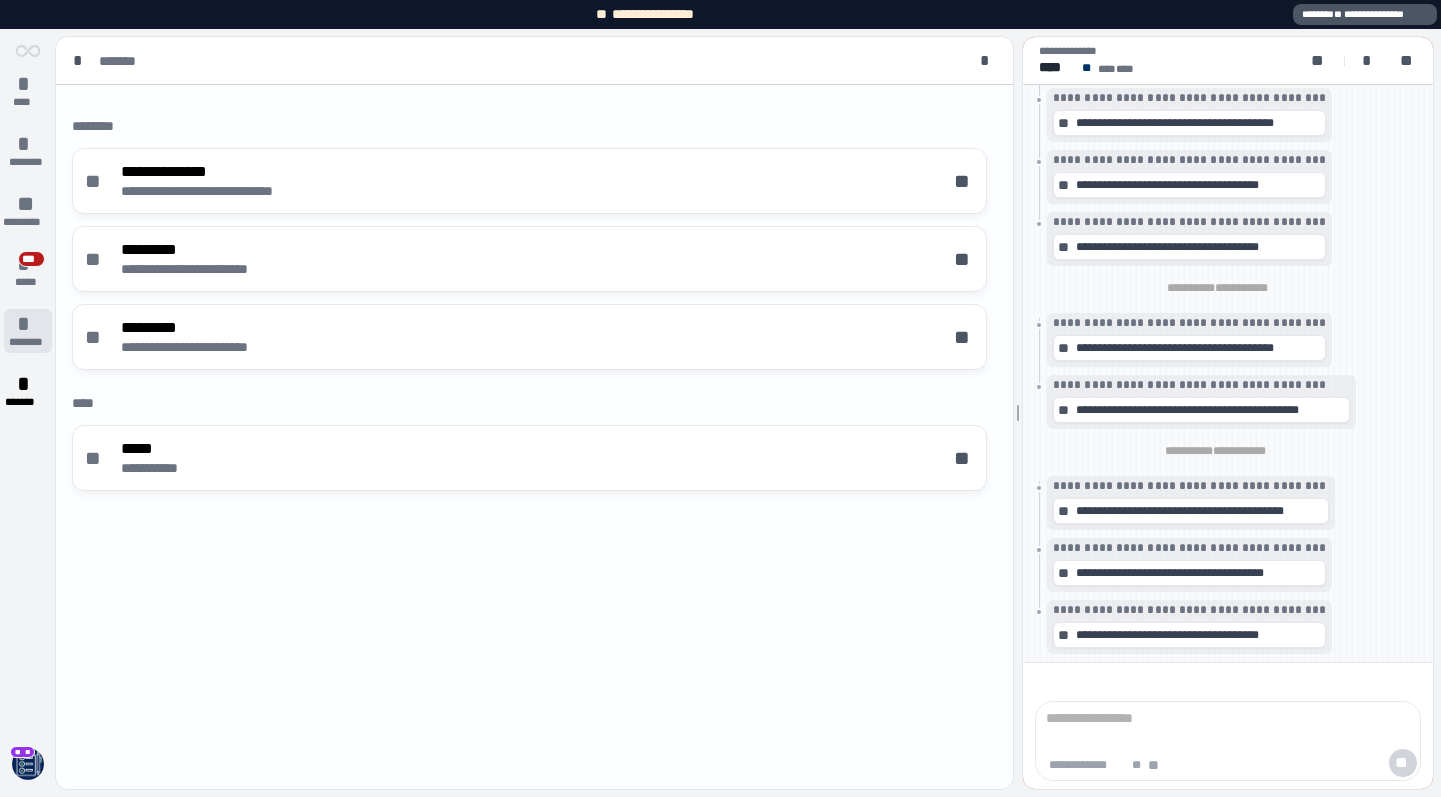 click on "********" at bounding box center (28, 342) 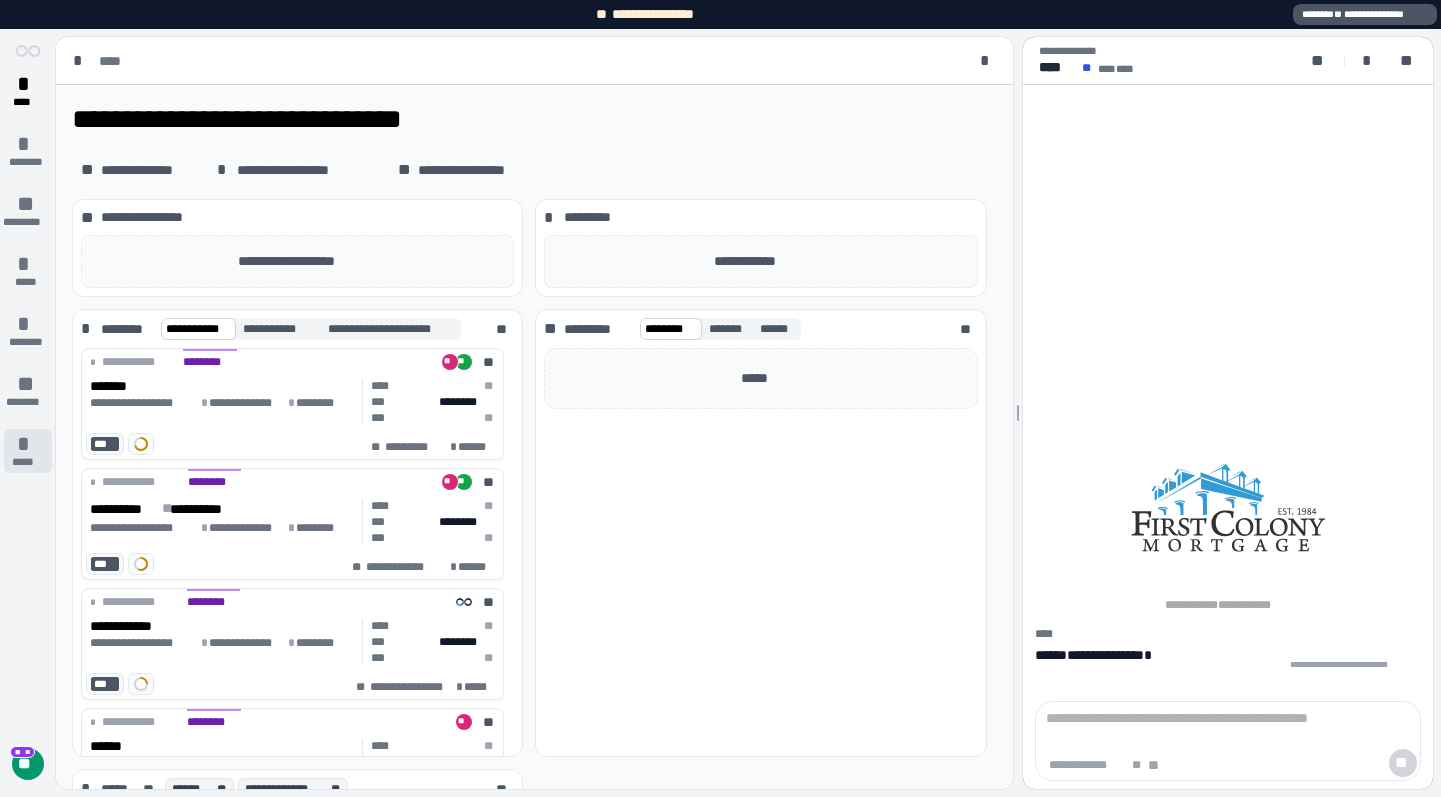 scroll, scrollTop: 0, scrollLeft: 0, axis: both 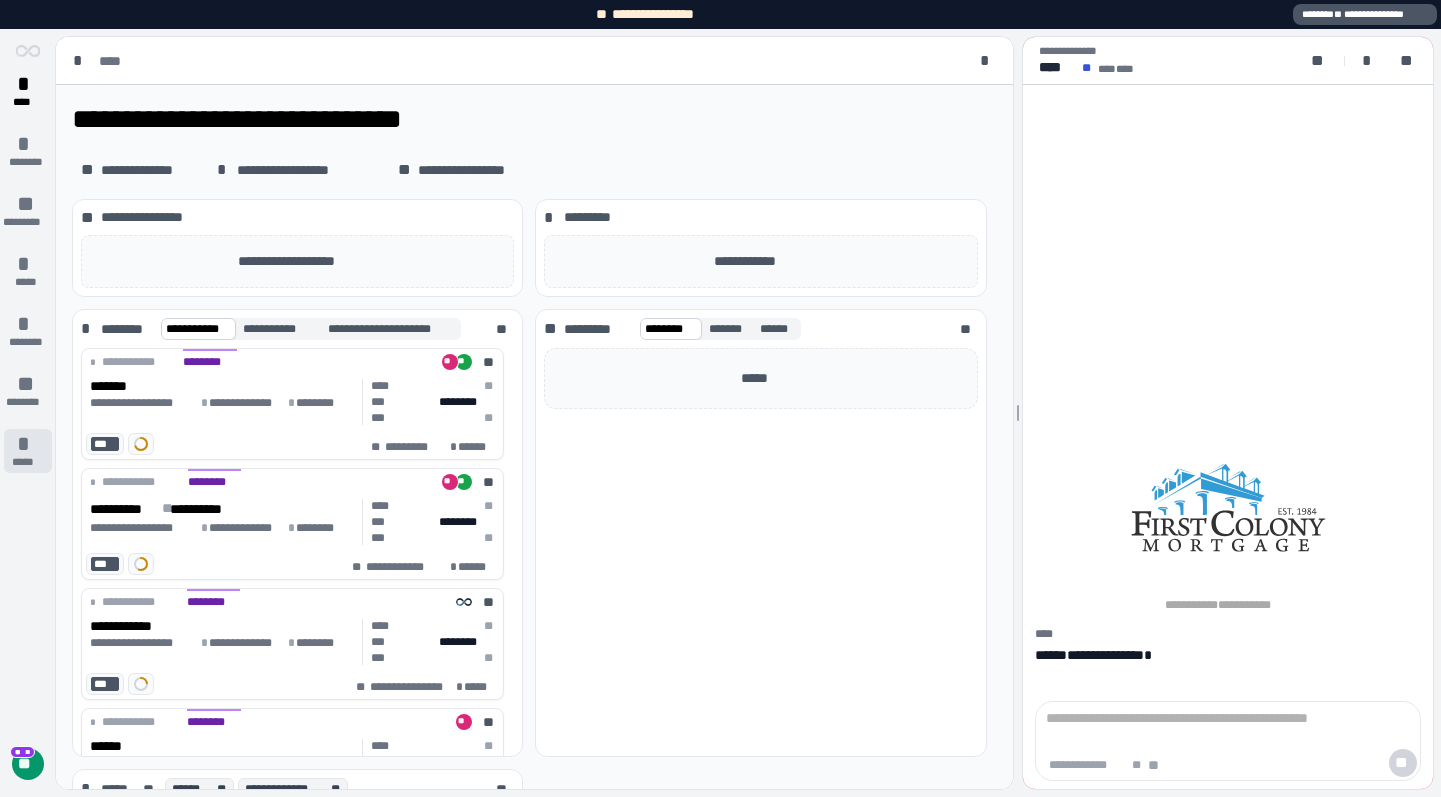 click on "*****" at bounding box center [27, 462] 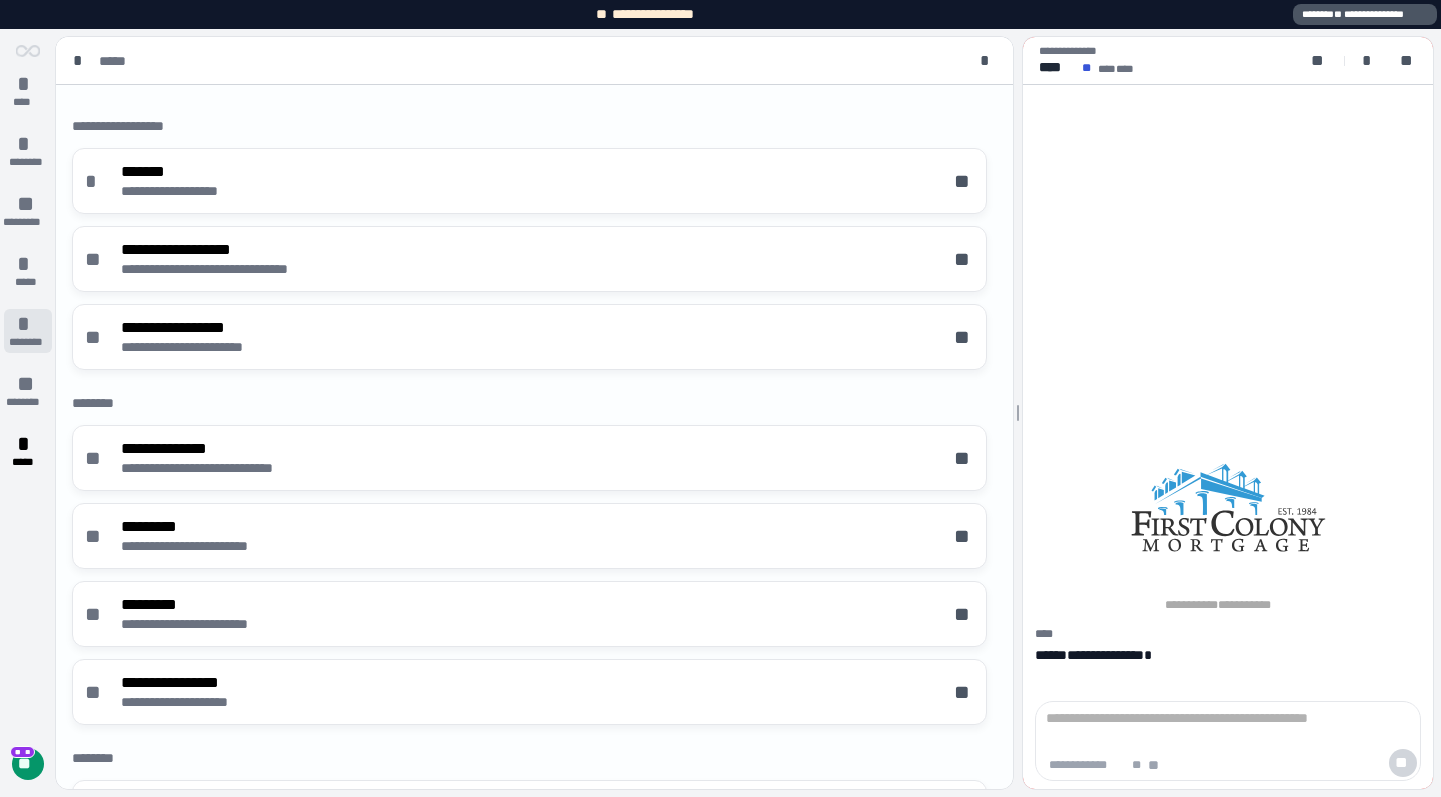 click on "*" at bounding box center (28, 324) 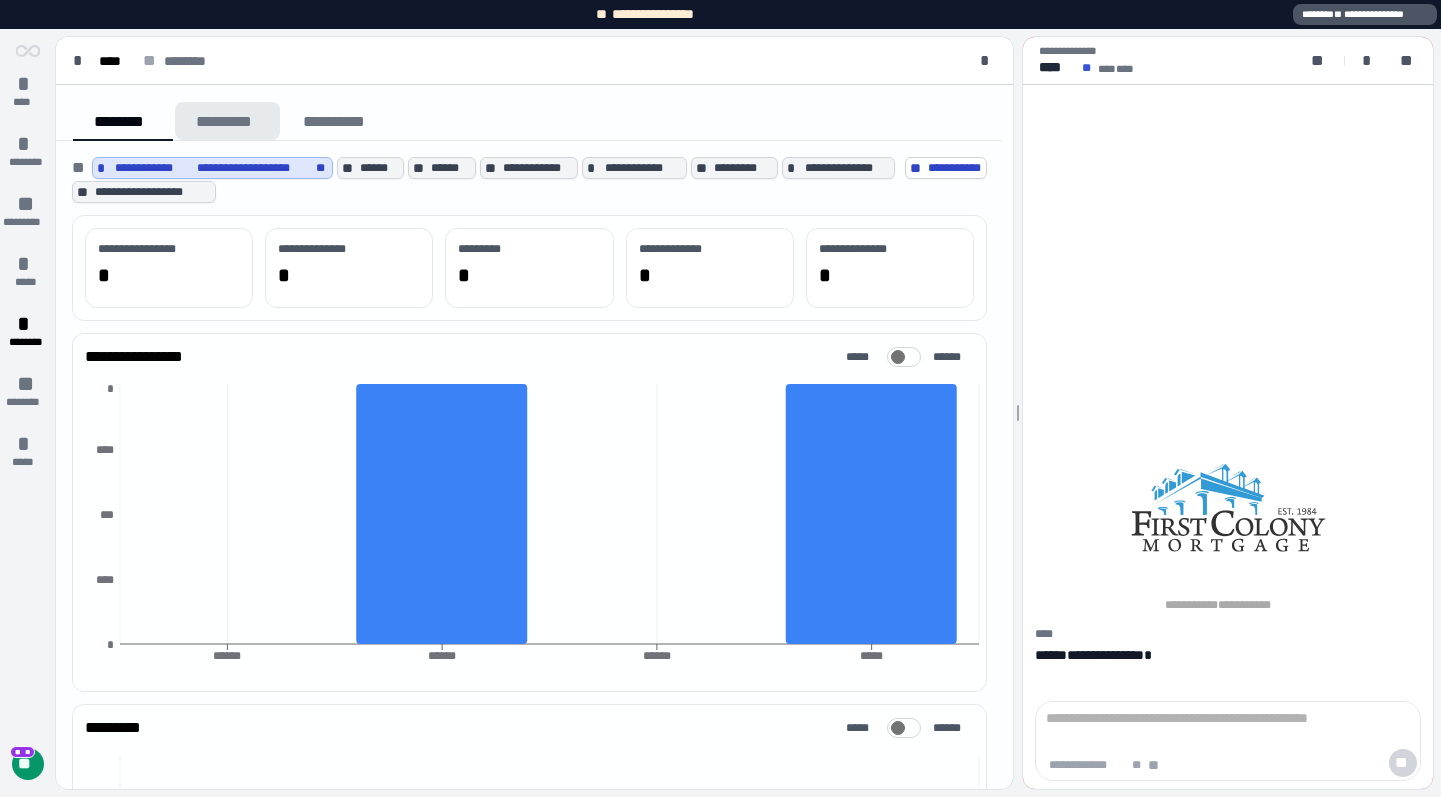 click on "*********" at bounding box center (227, 121) 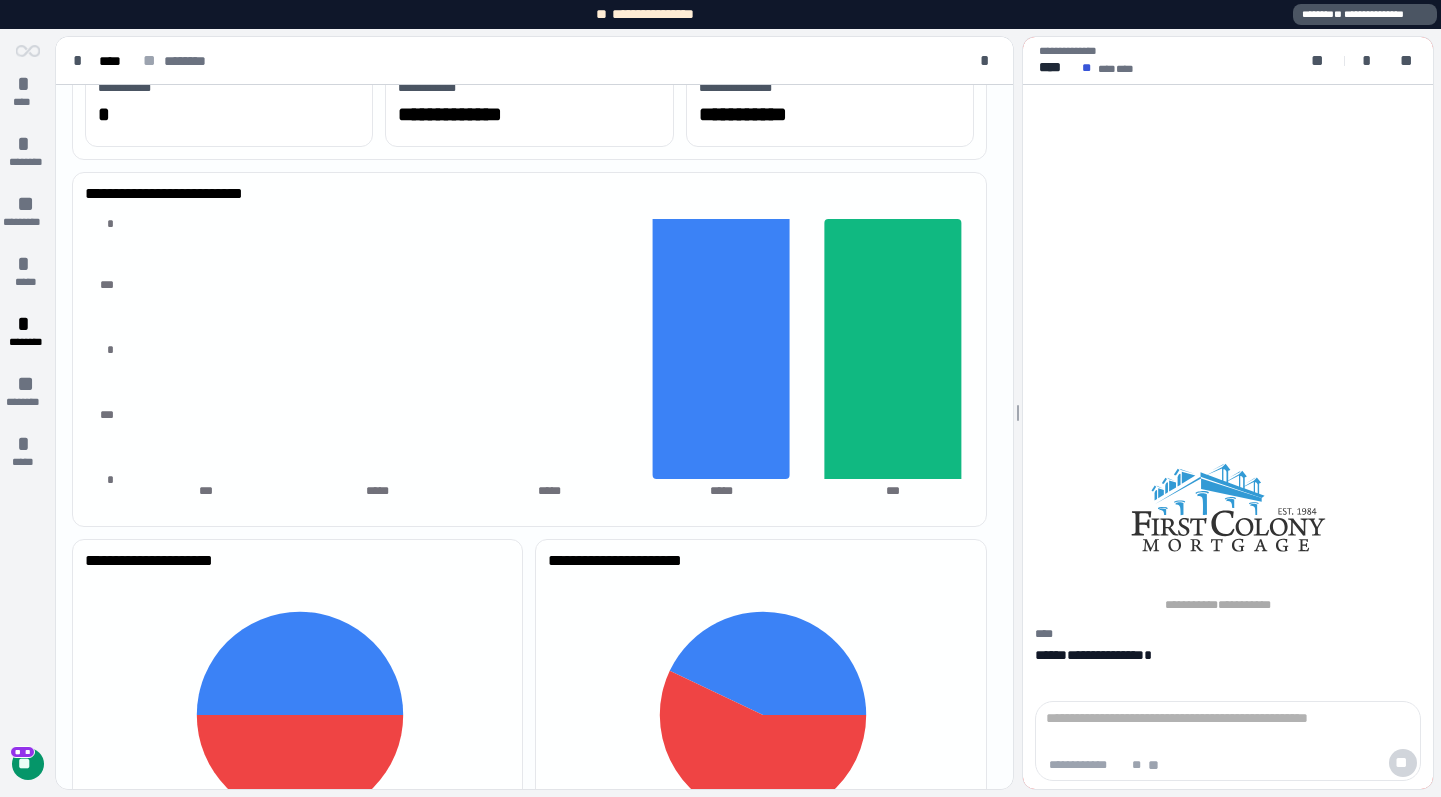 scroll, scrollTop: 0, scrollLeft: 0, axis: both 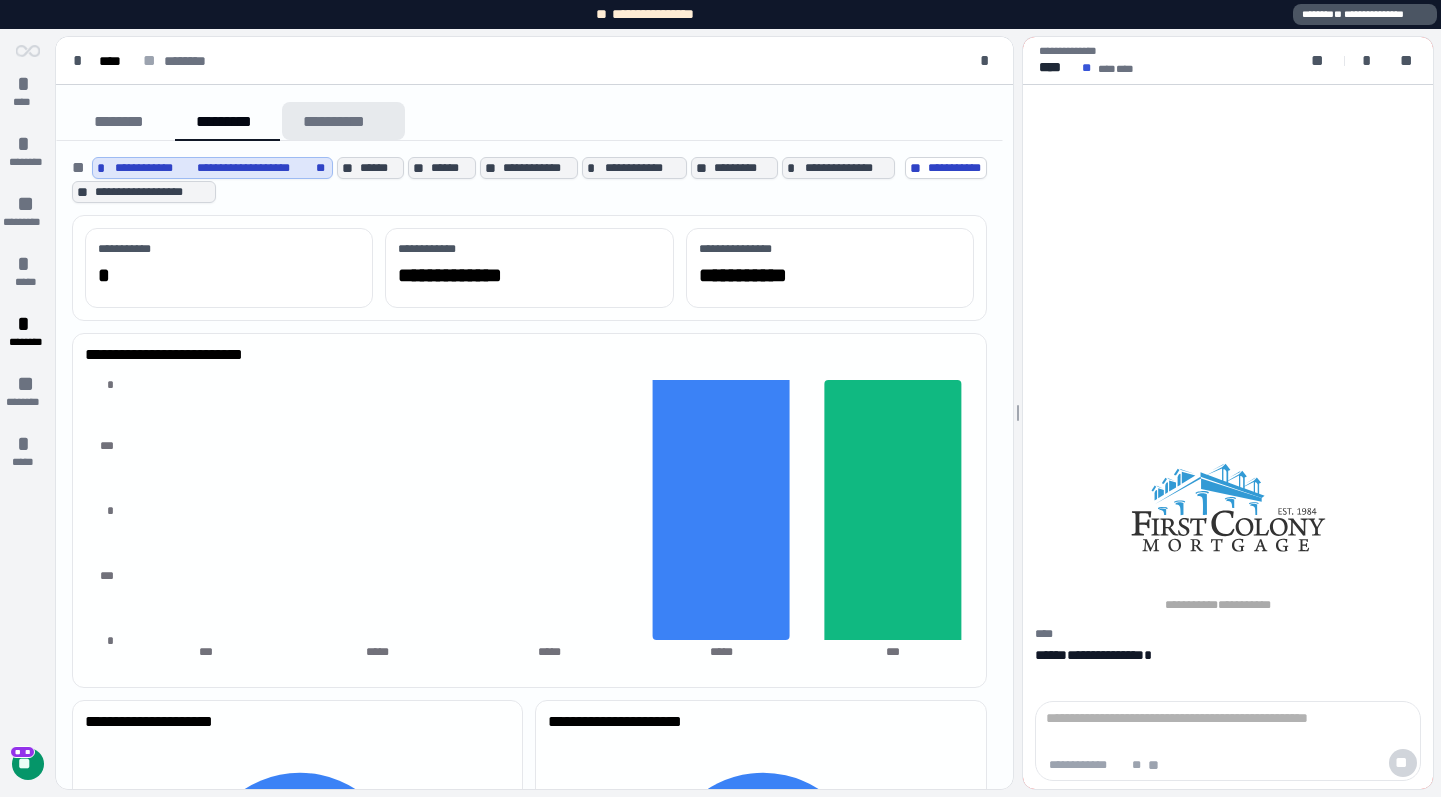 click on "**********" at bounding box center (343, 121) 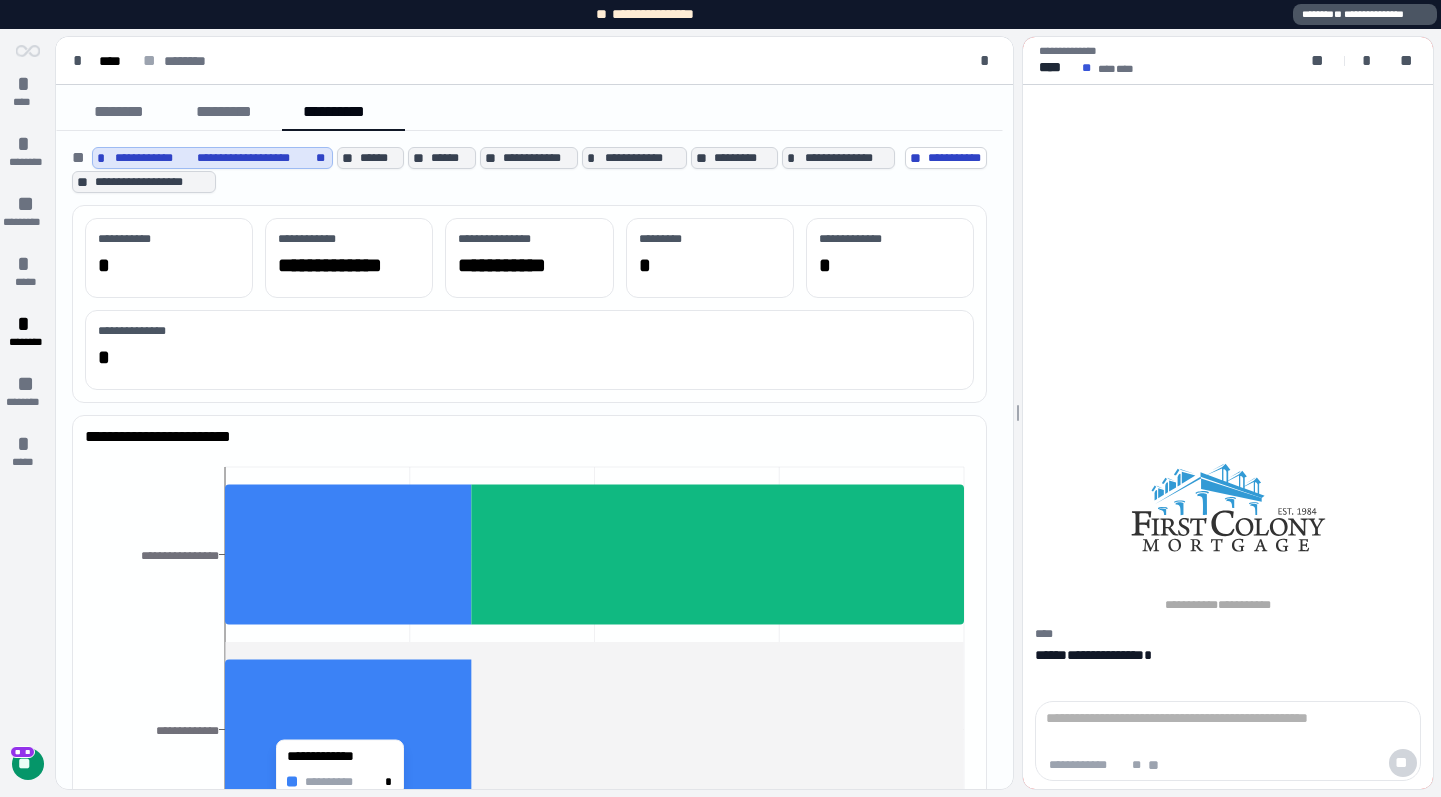 scroll, scrollTop: 0, scrollLeft: 0, axis: both 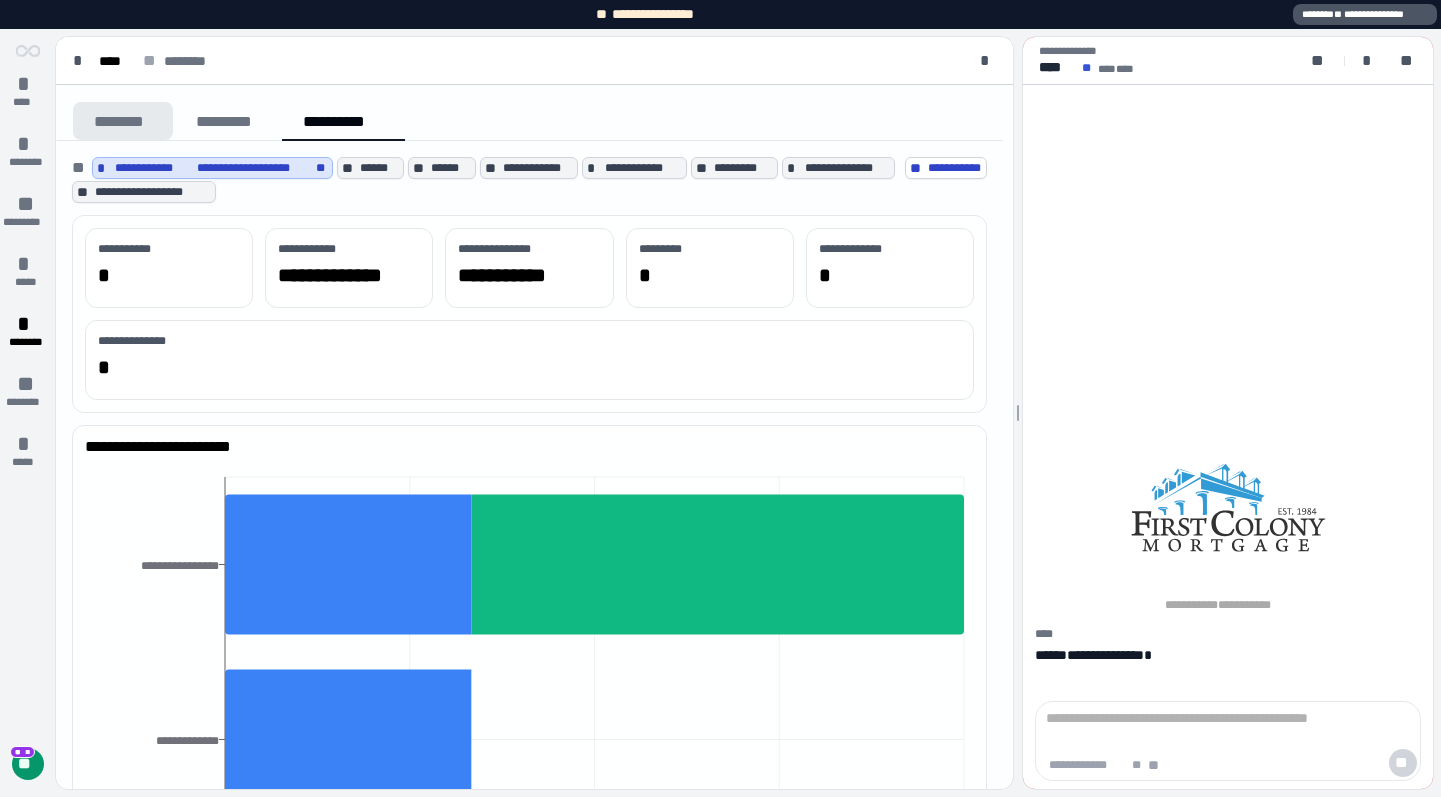 click on "********" at bounding box center (123, 121) 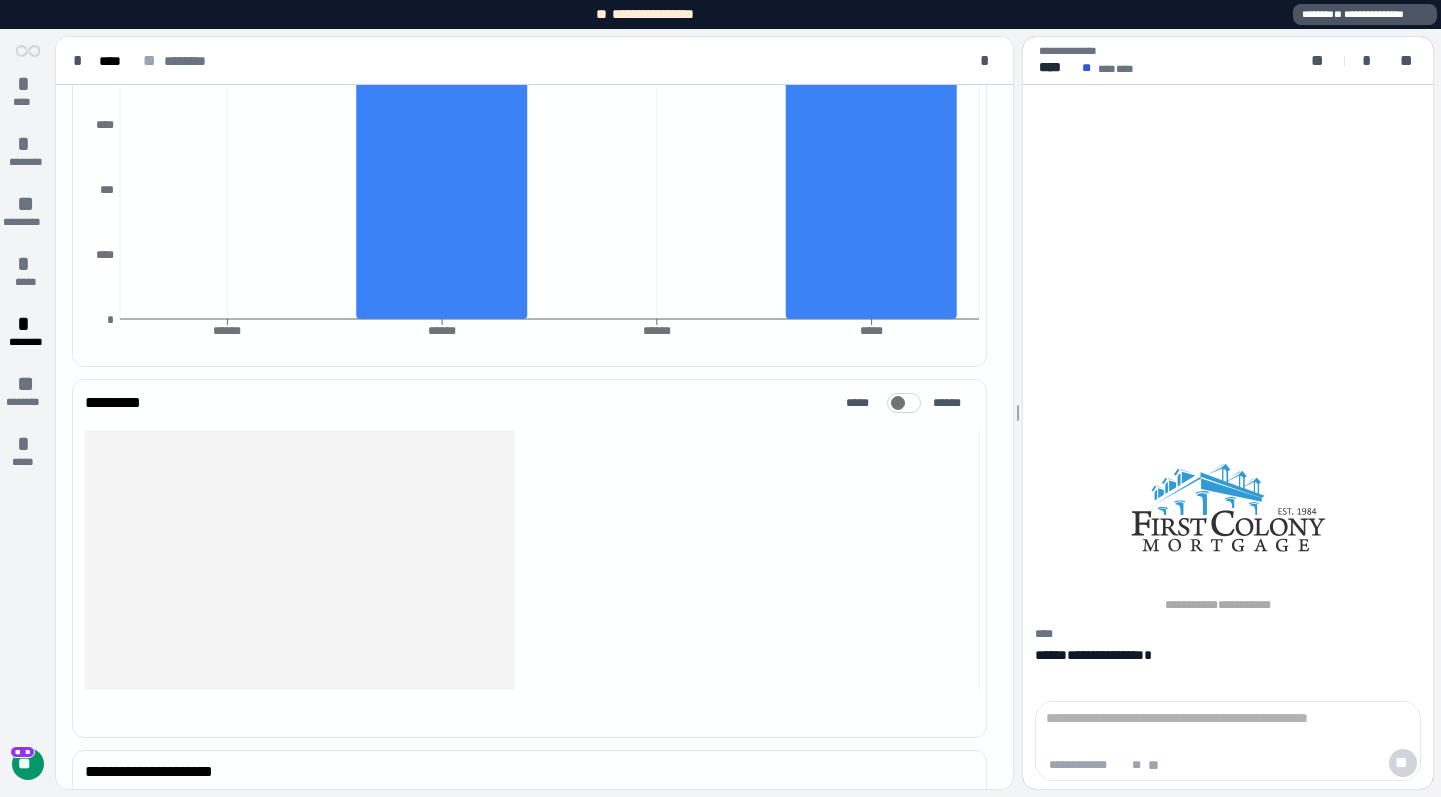scroll, scrollTop: 0, scrollLeft: 0, axis: both 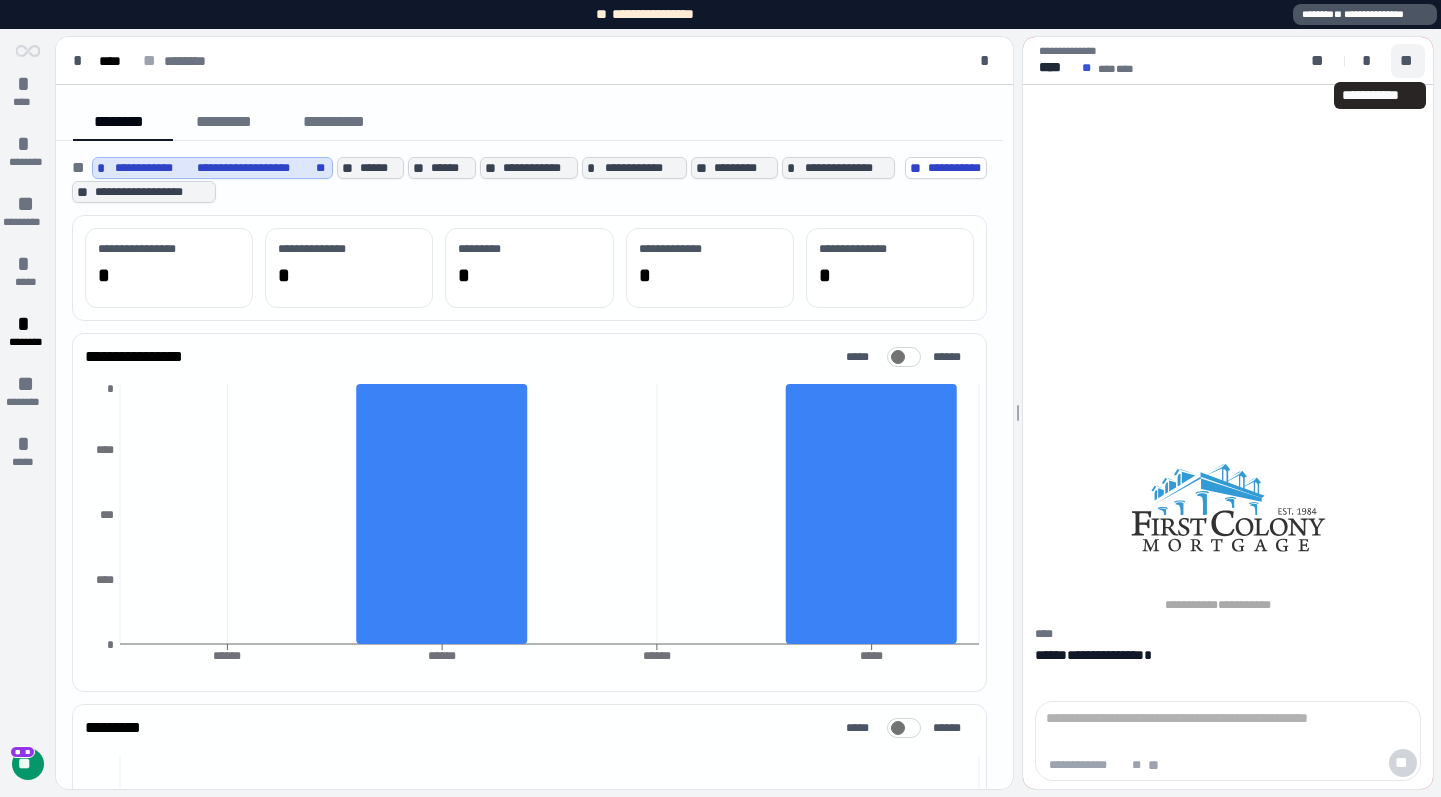 click on "**" at bounding box center [1408, 61] 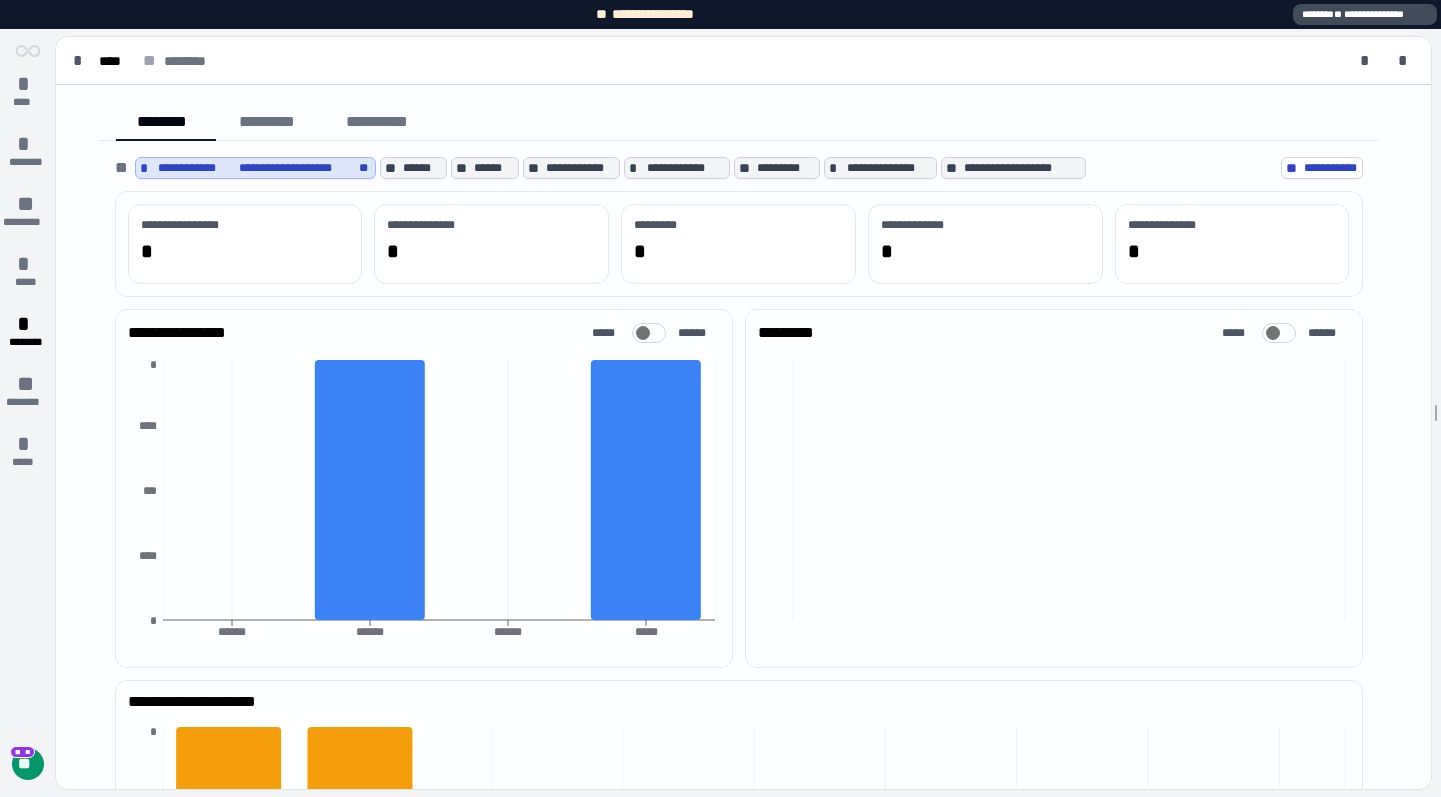 click on "**********" at bounding box center [1365, 14] 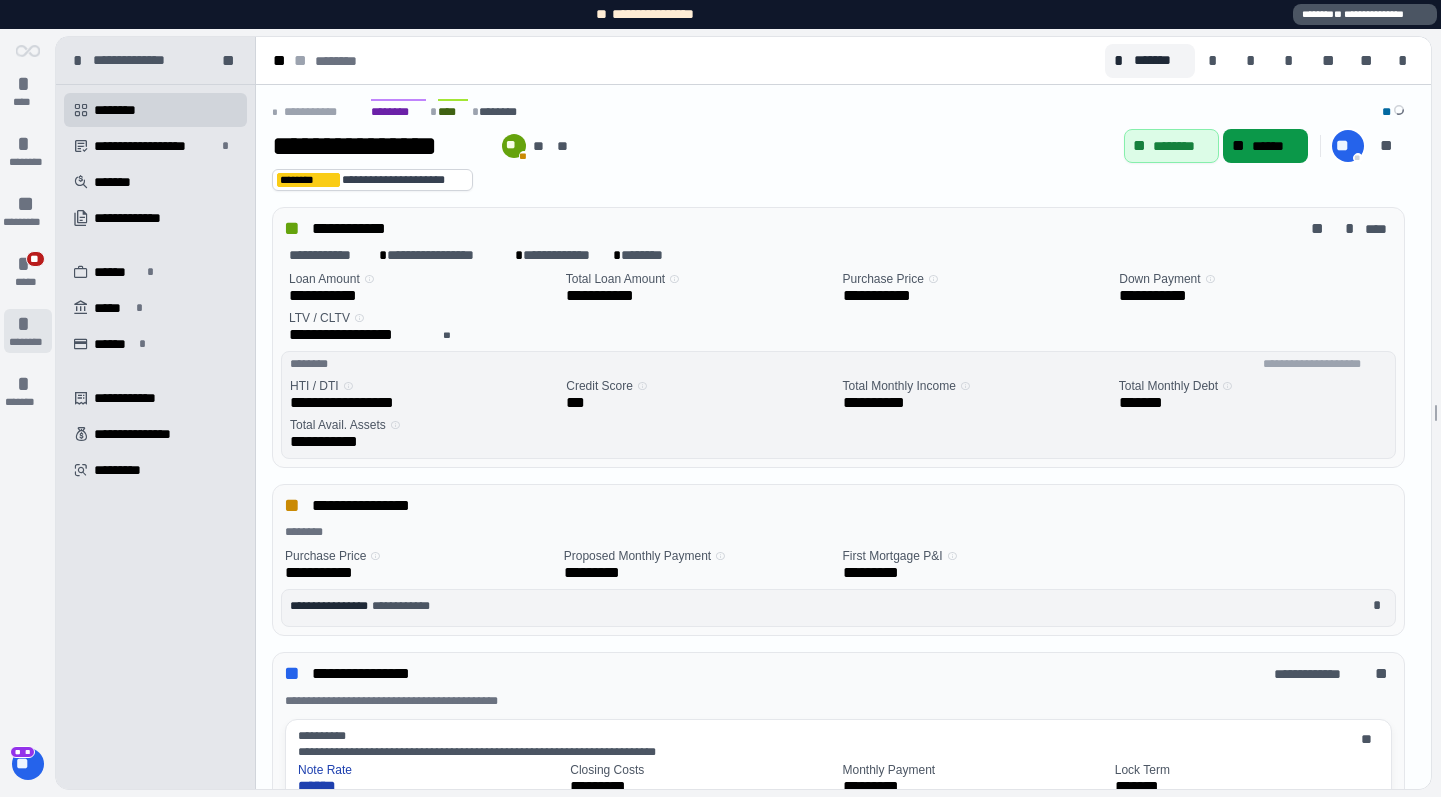scroll, scrollTop: 0, scrollLeft: 0, axis: both 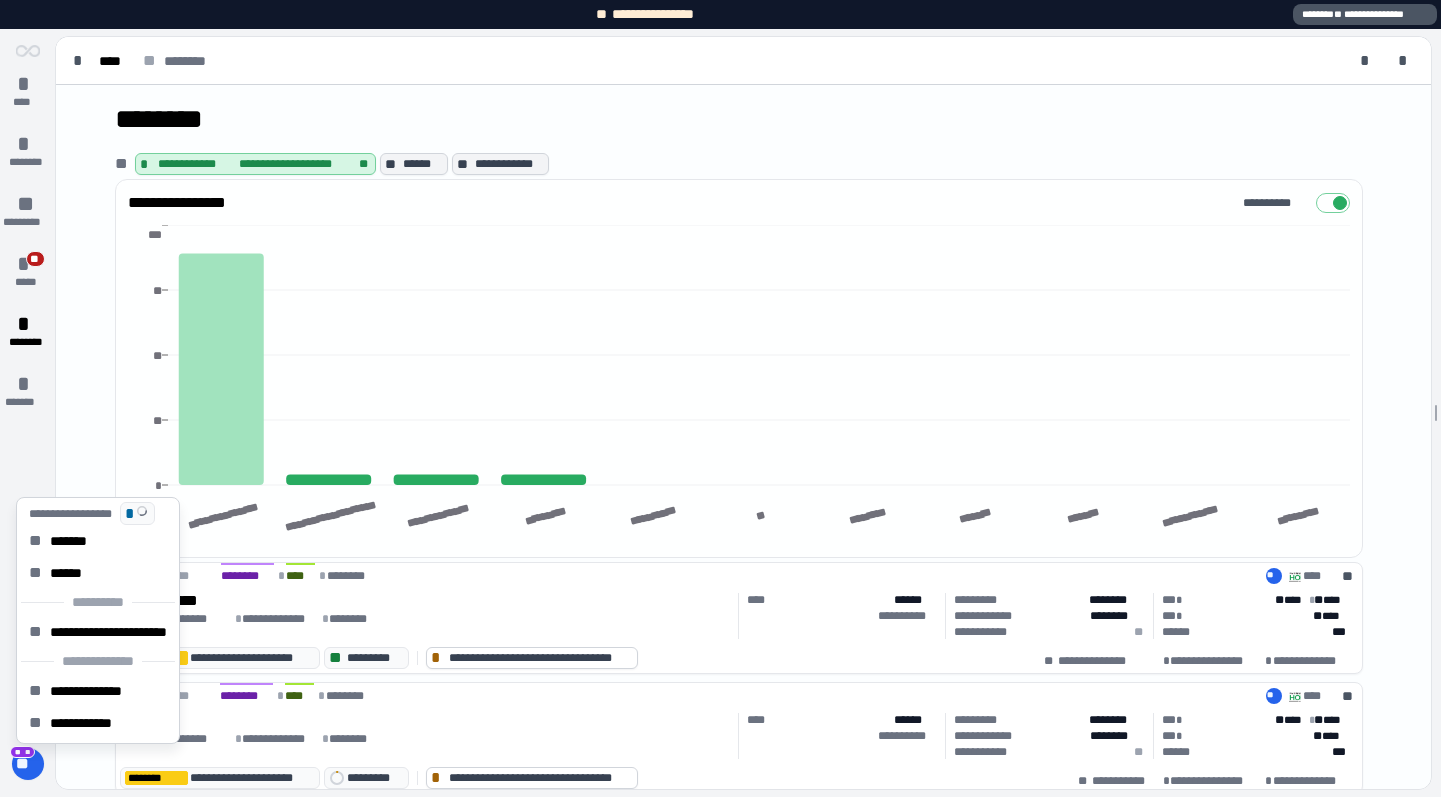 click on "**" at bounding box center [28, 764] 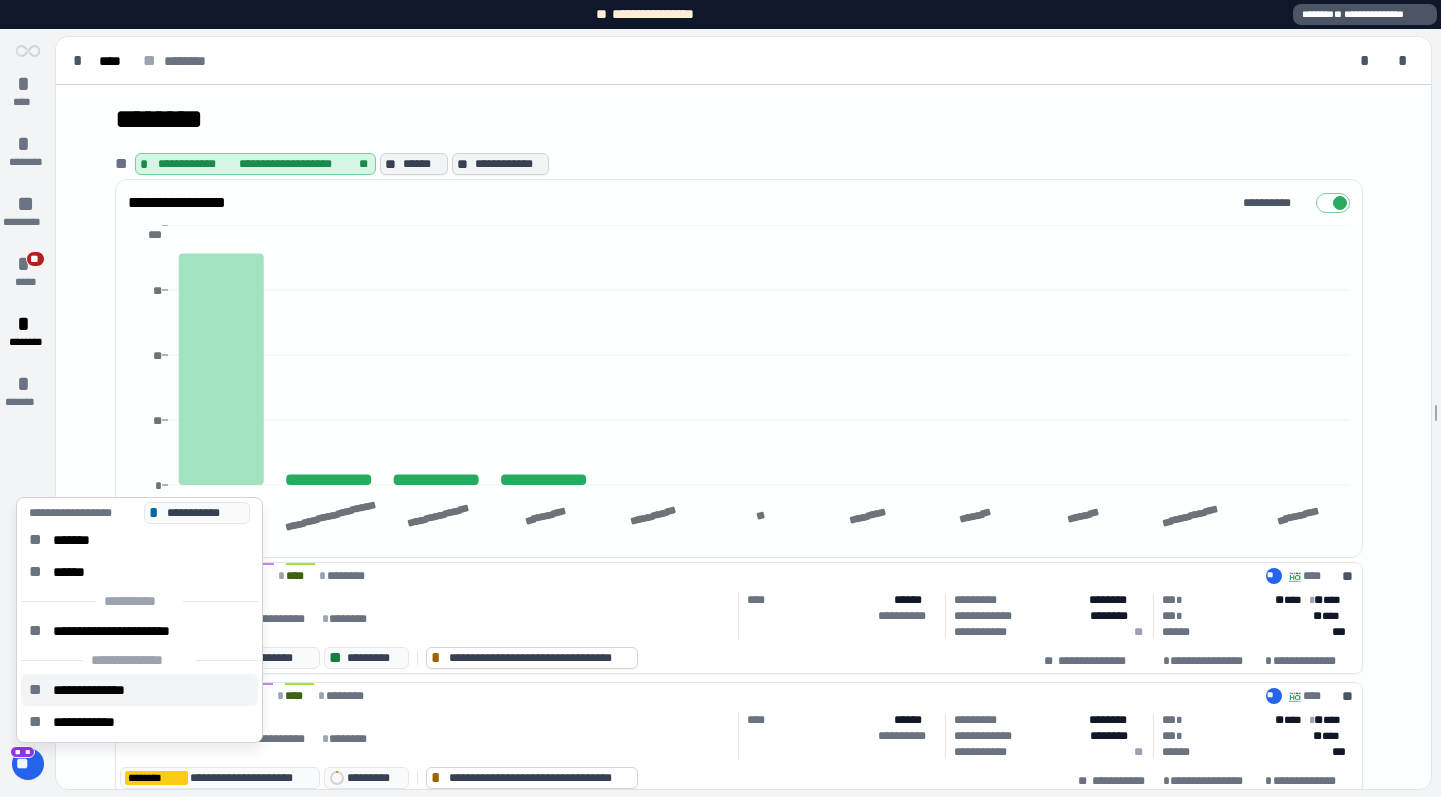 click on "**********" at bounding box center [106, 690] 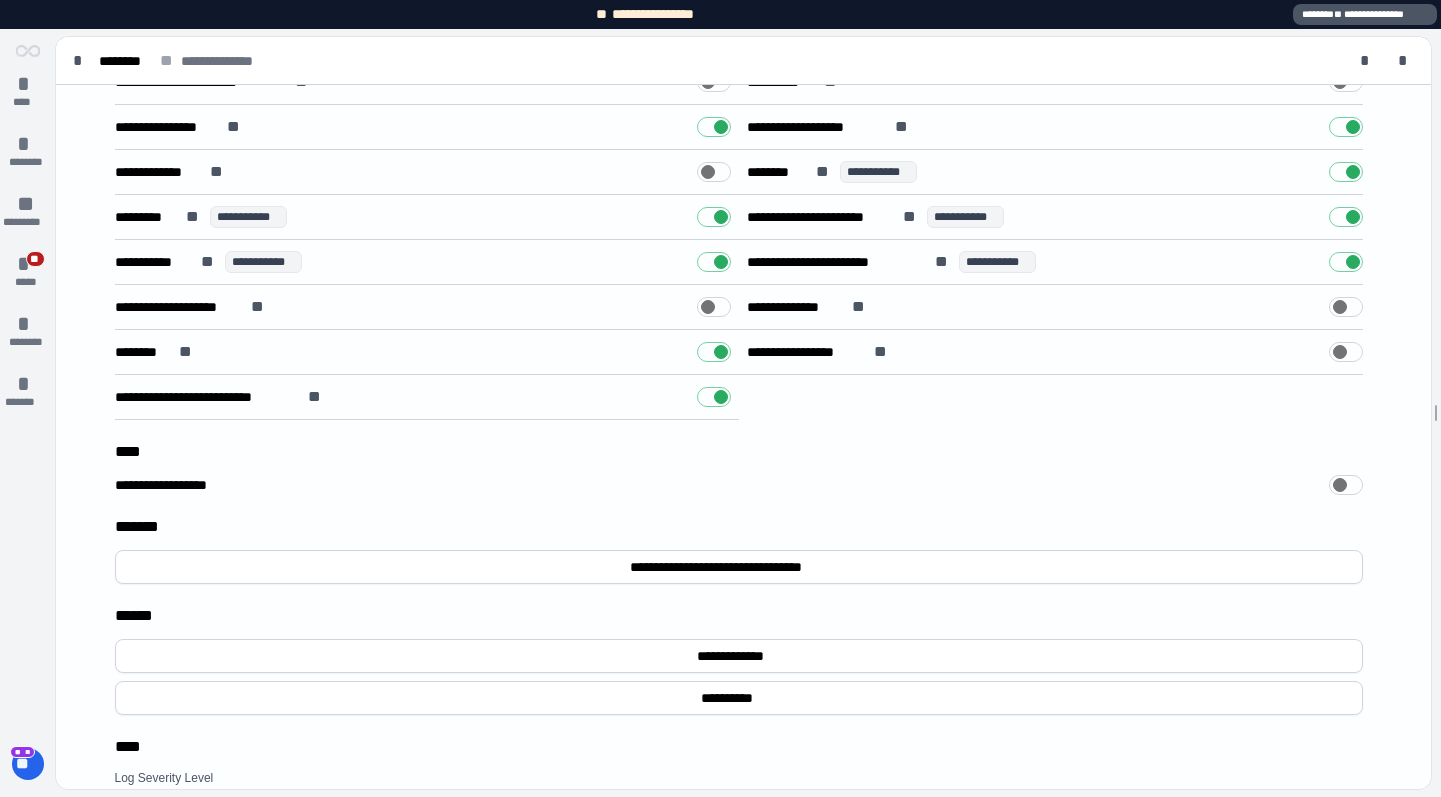 scroll, scrollTop: 586, scrollLeft: 0, axis: vertical 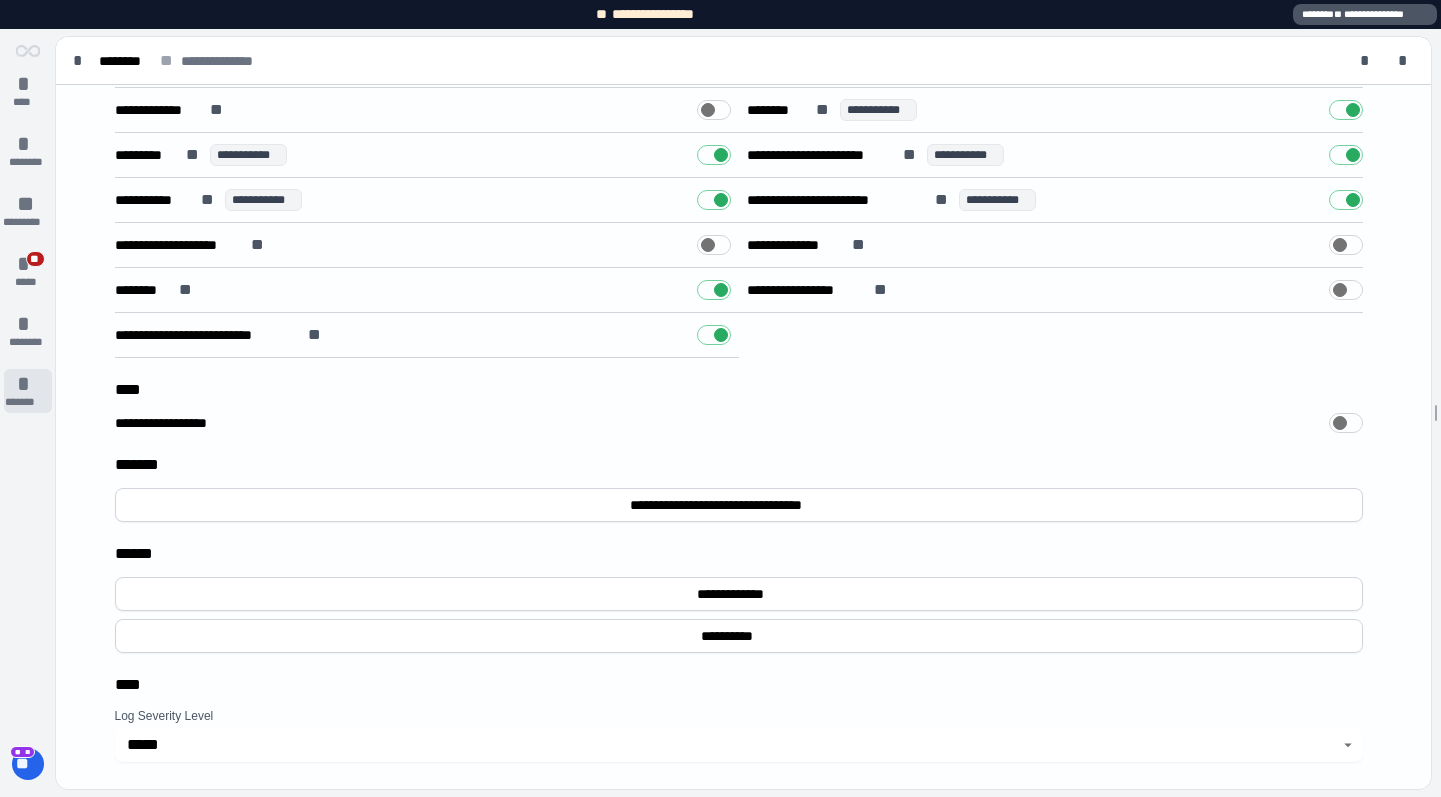 click on "*******" at bounding box center (28, 402) 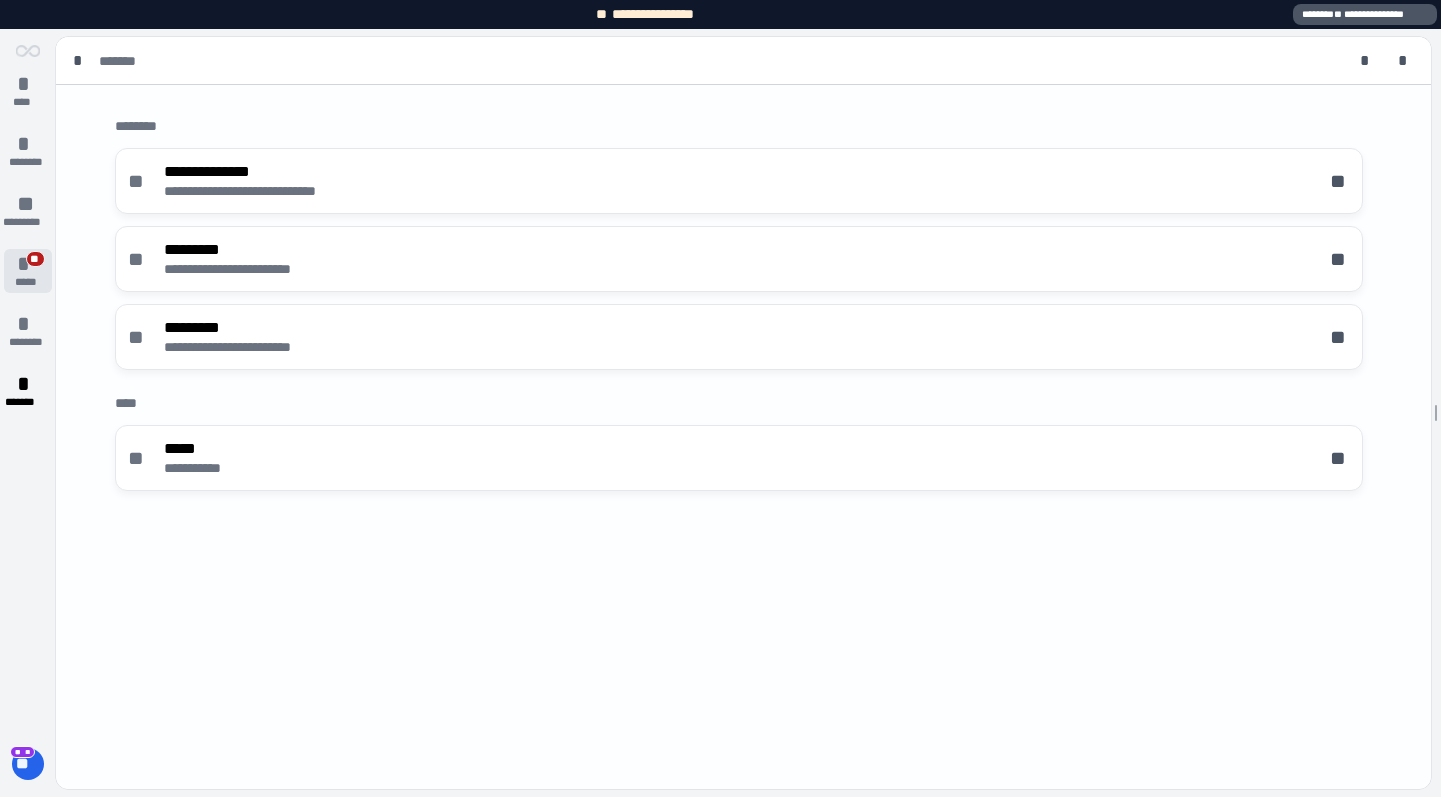click on "*" at bounding box center (28, 264) 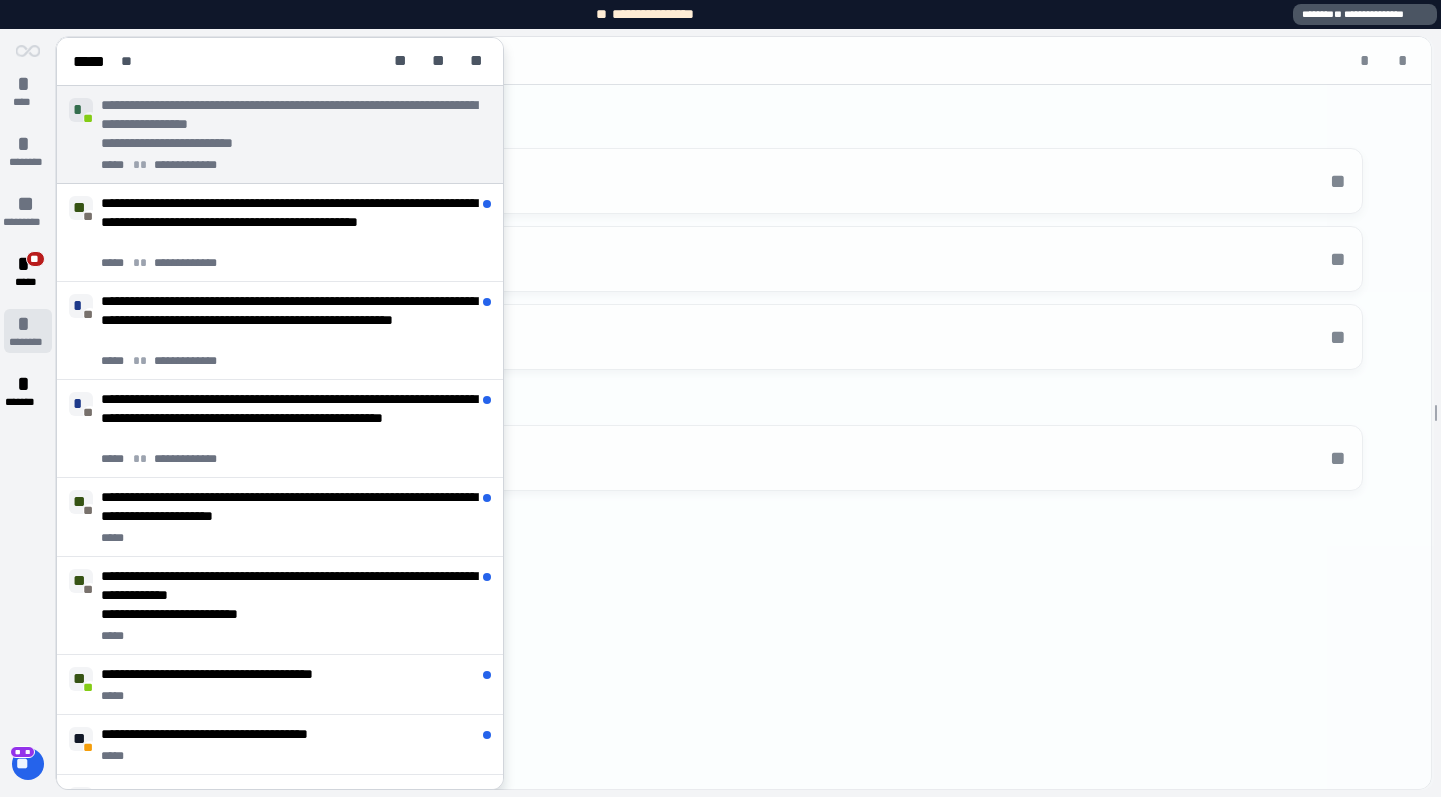 click on "*" at bounding box center (28, 324) 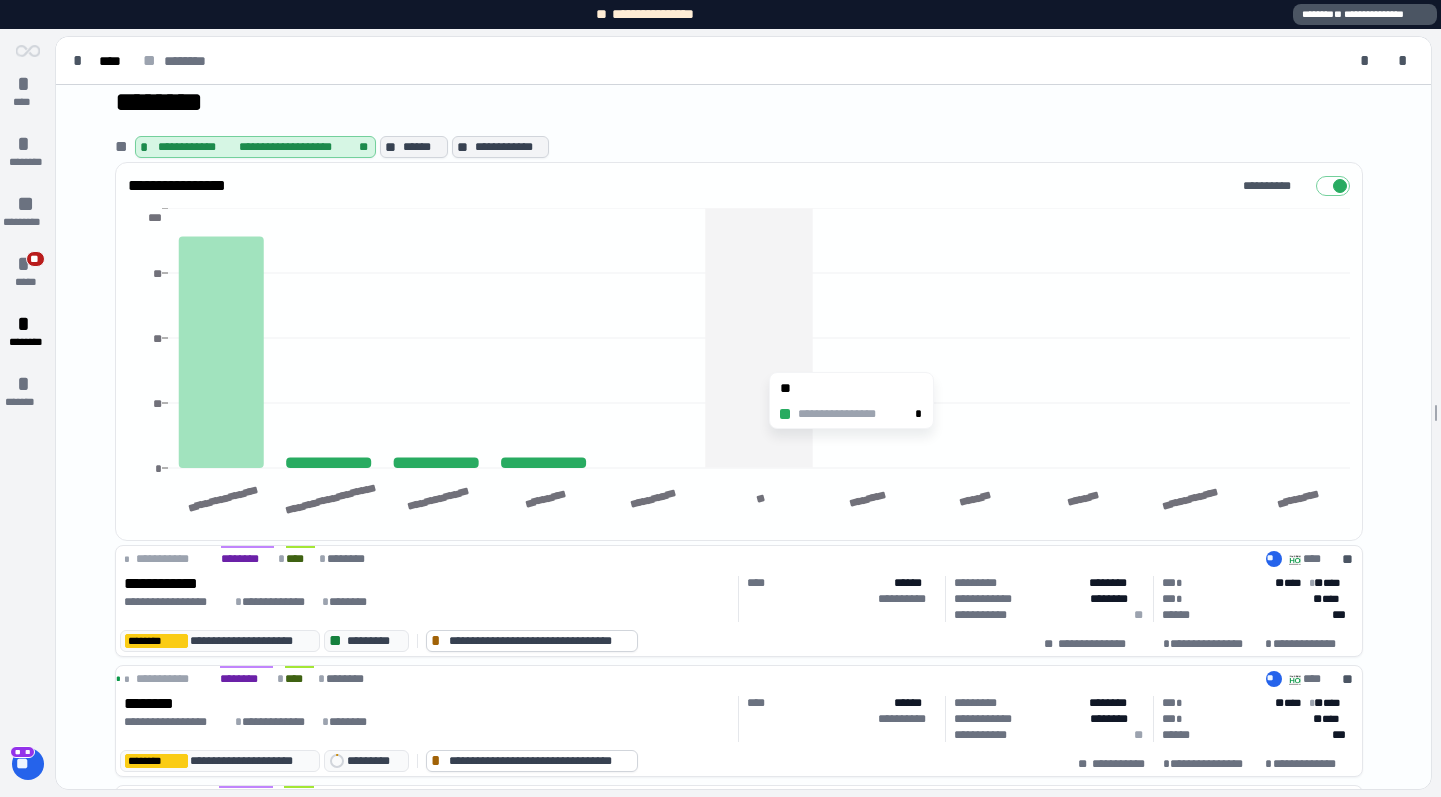 scroll, scrollTop: 21, scrollLeft: 0, axis: vertical 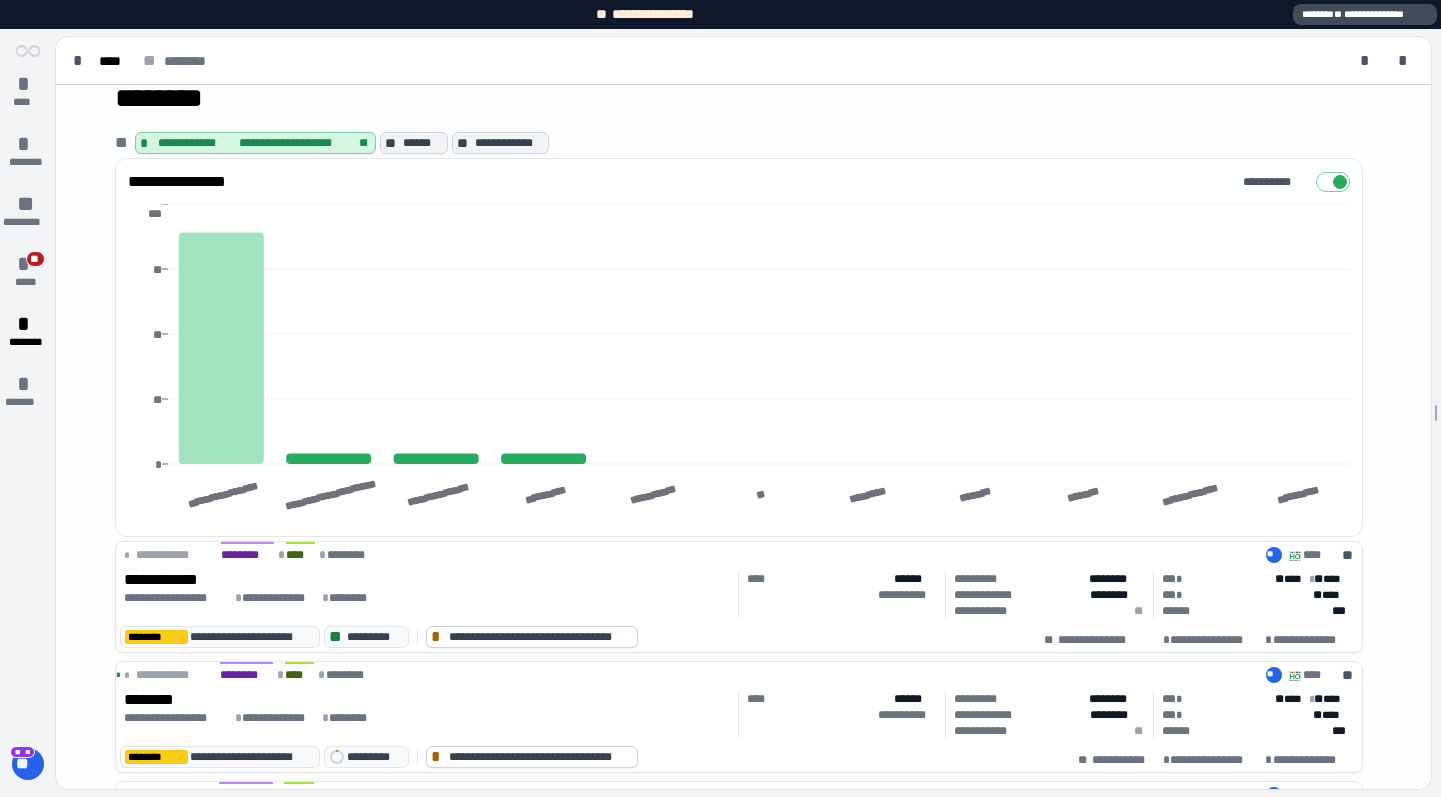 click on "**********" at bounding box center (1365, 14) 